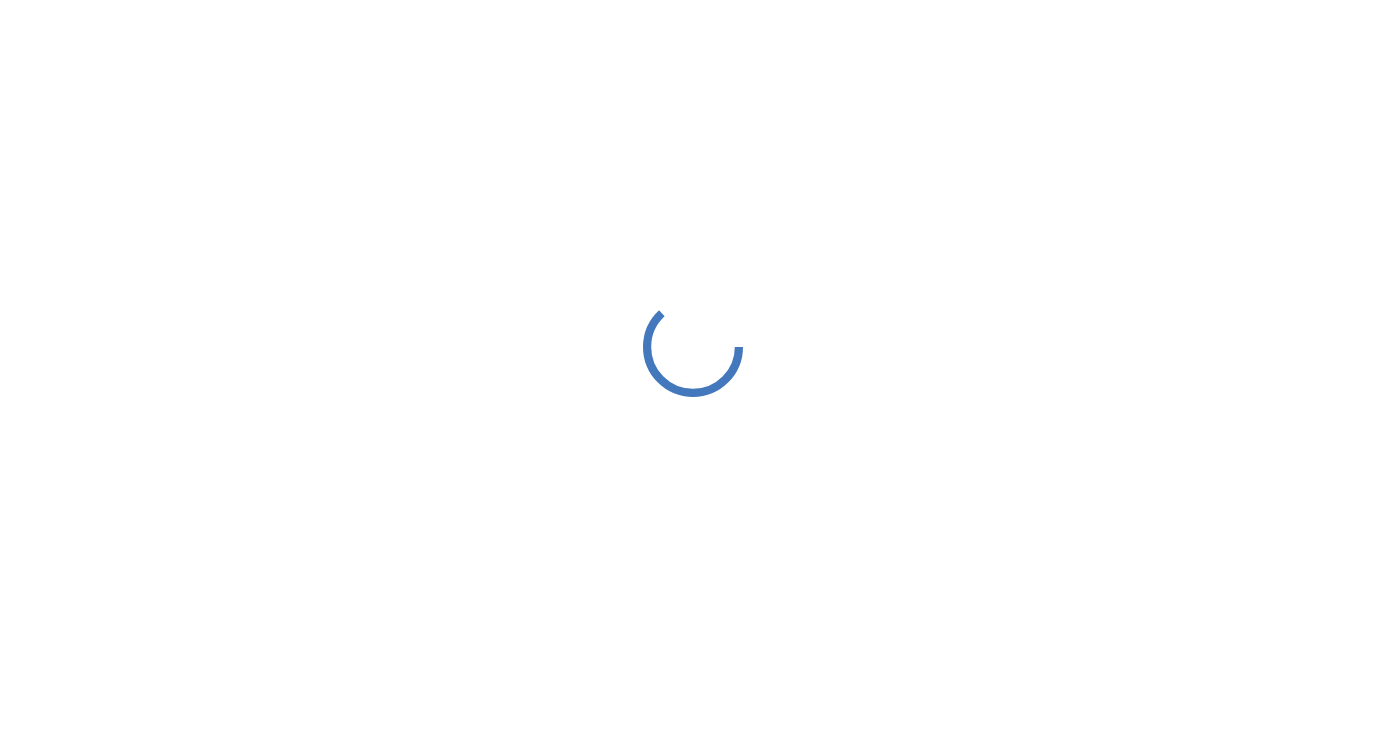 scroll, scrollTop: 0, scrollLeft: 0, axis: both 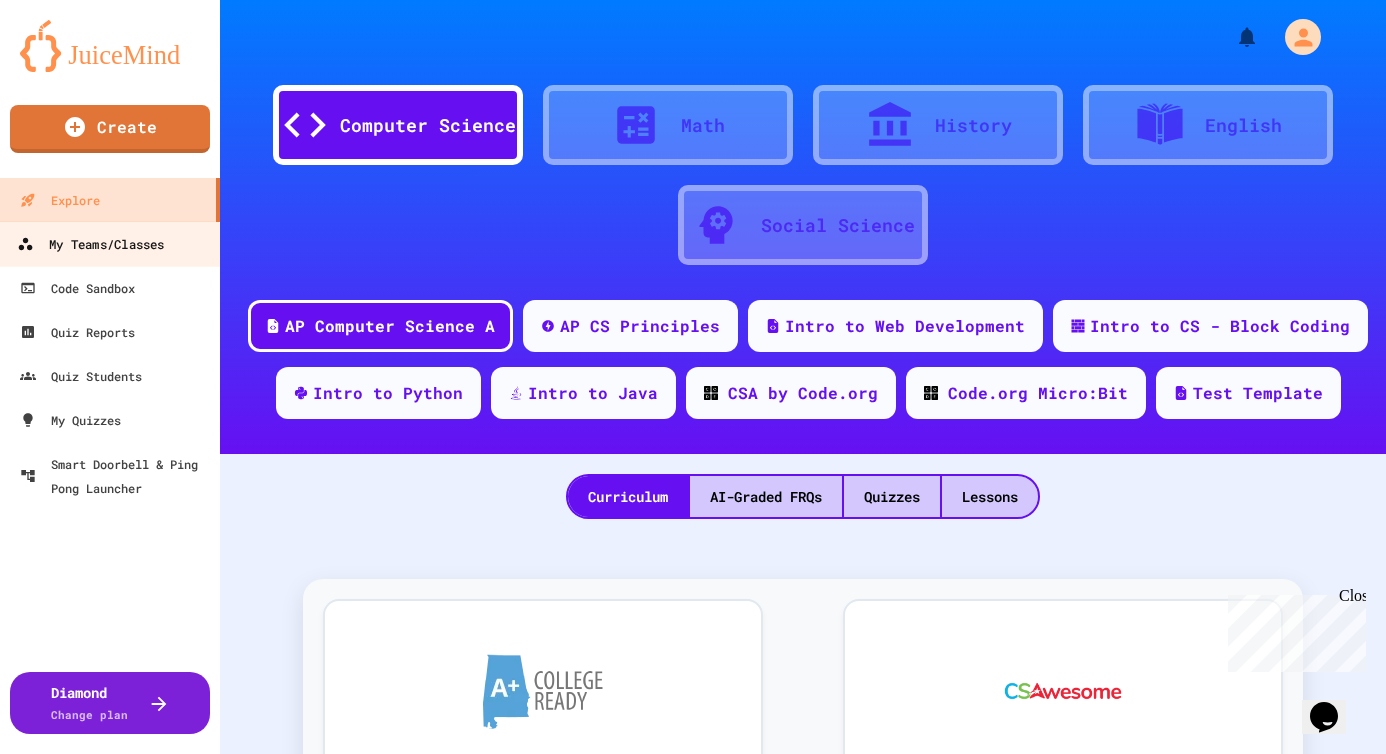 click on "My Teams/Classes" at bounding box center (90, 244) 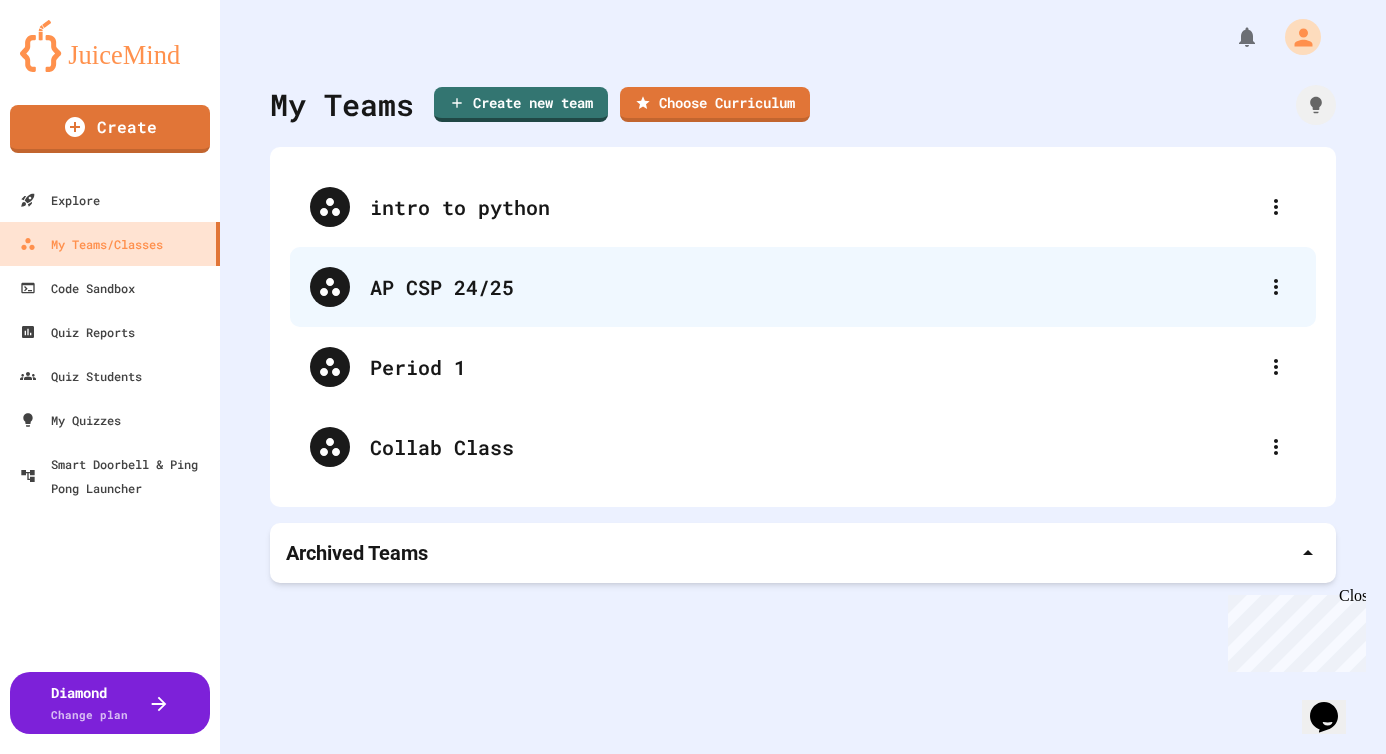 click on "AP CSP 24/25" at bounding box center [813, 287] 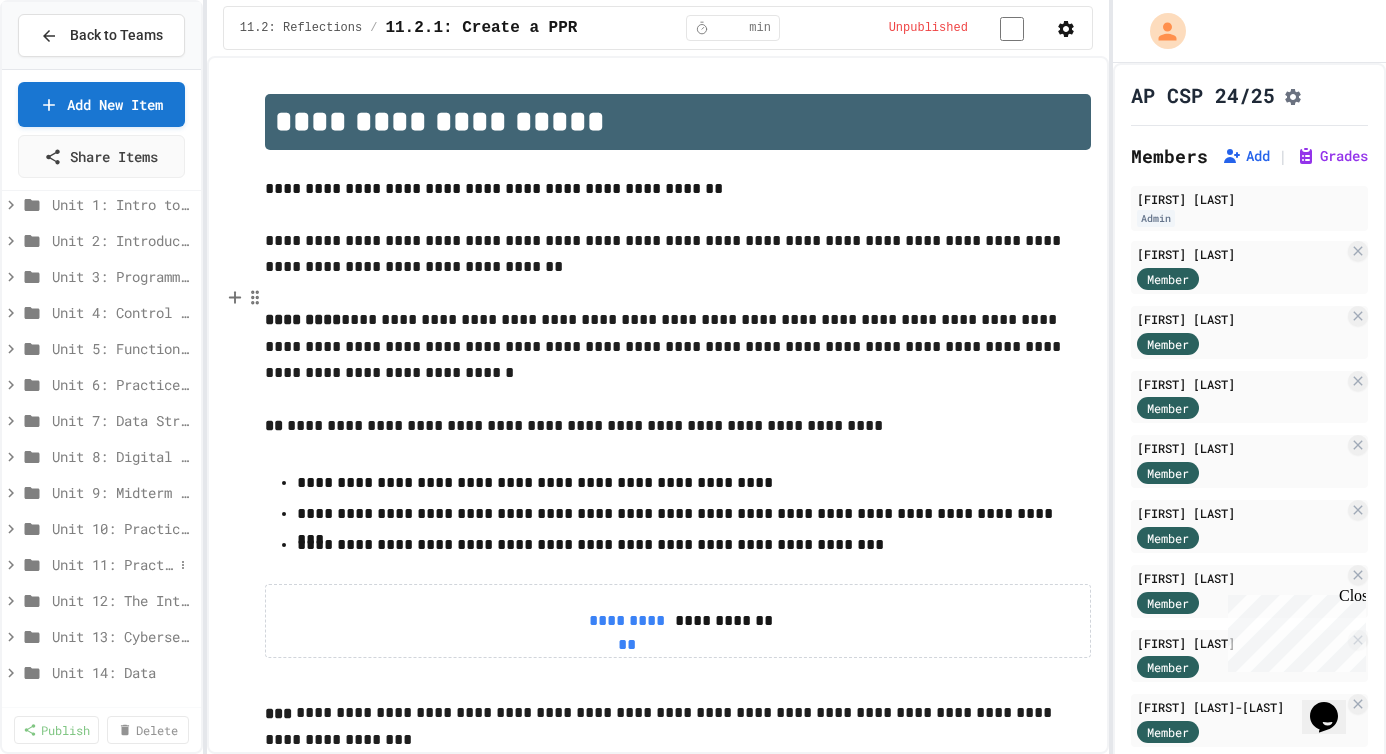 scroll, scrollTop: 49, scrollLeft: 0, axis: vertical 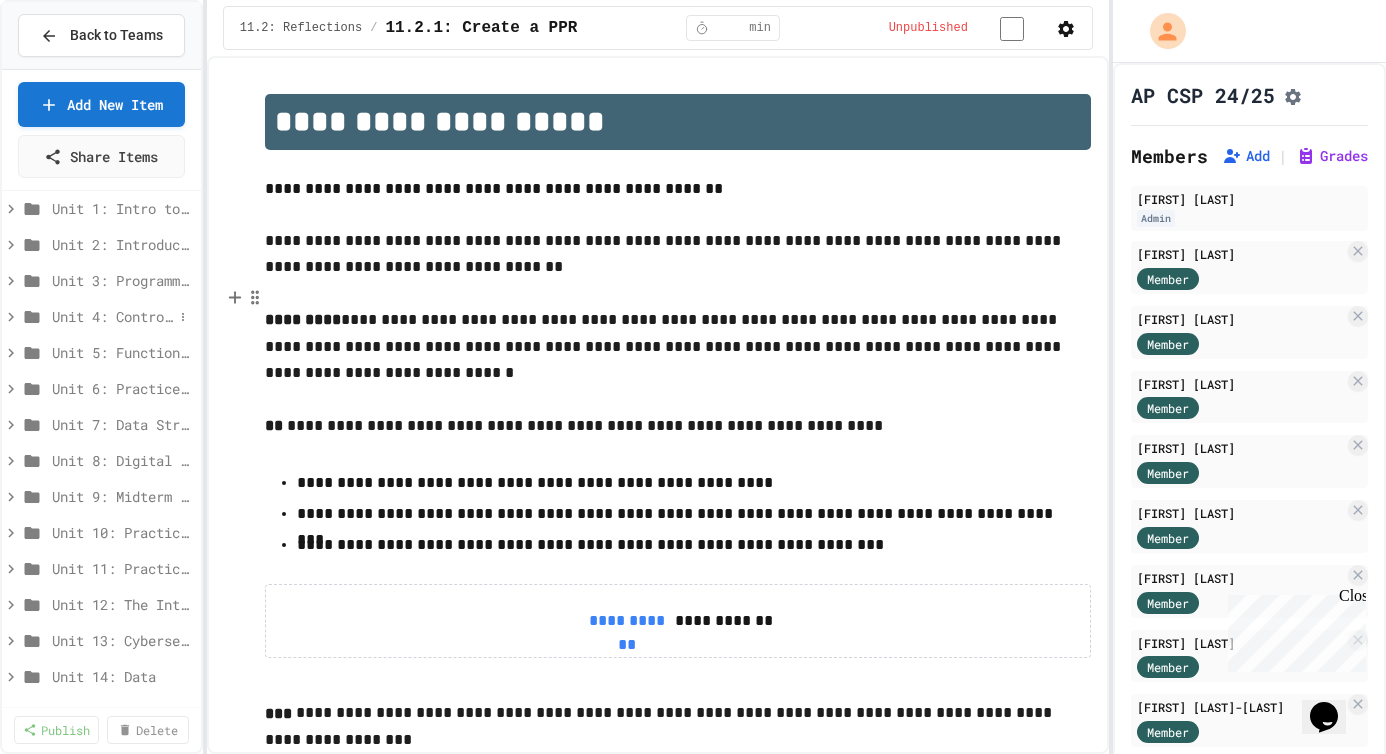 click on "Unit 4: Control Structures" at bounding box center (112, 316) 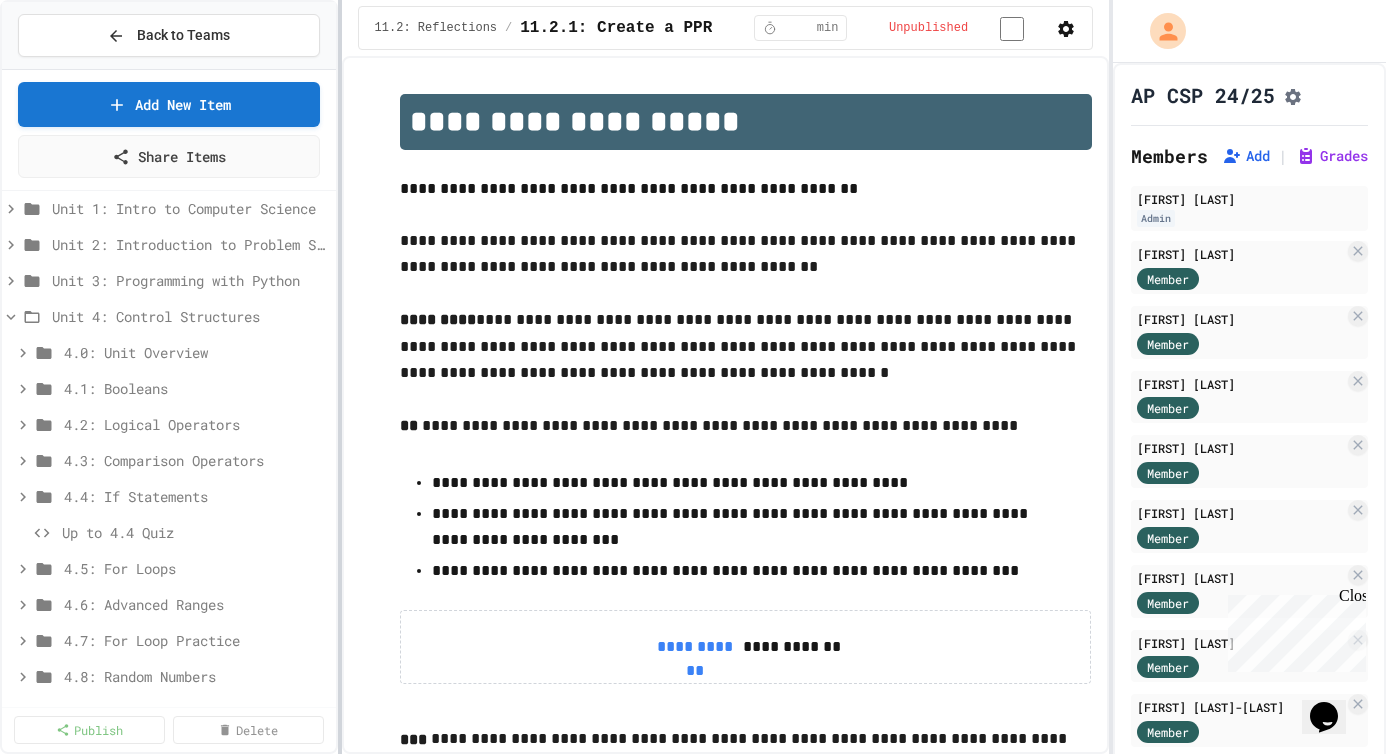 click at bounding box center (340, 377) 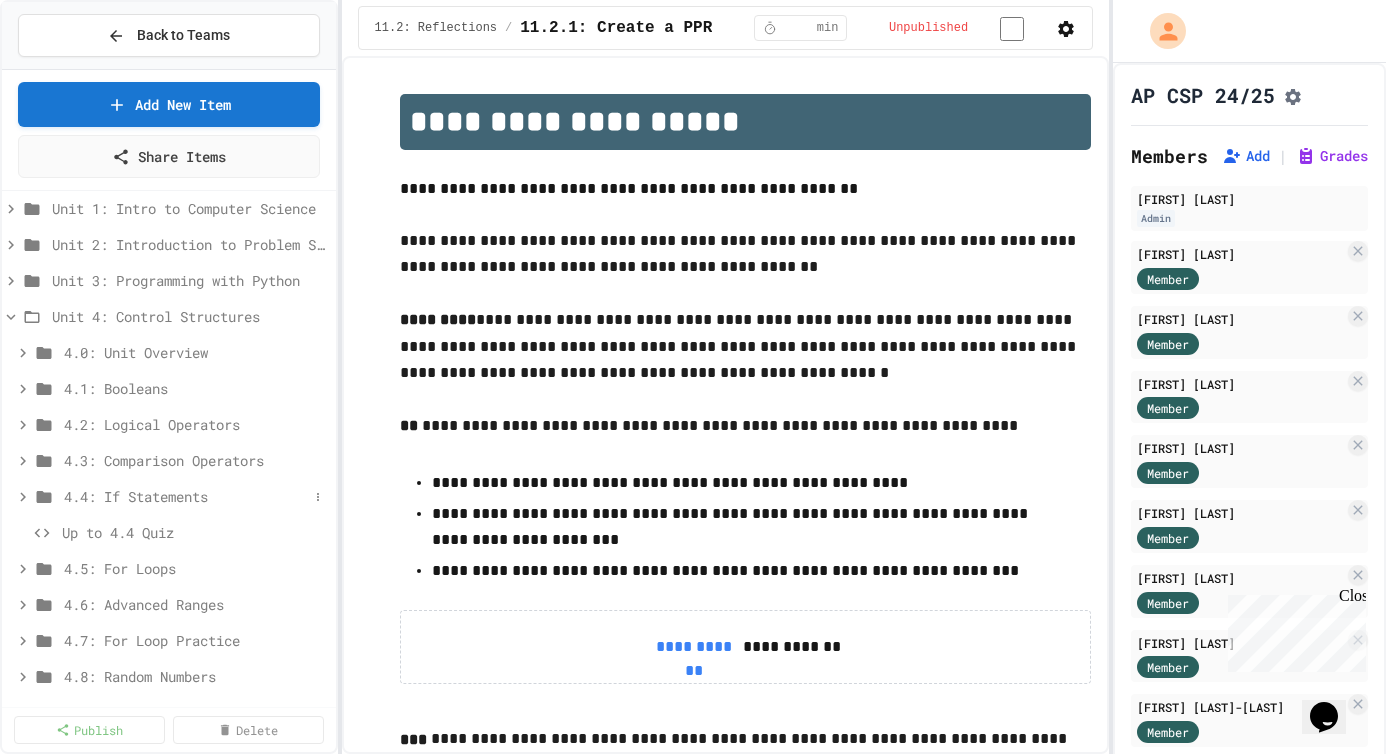 click on "4.4: If Statements" at bounding box center (186, 496) 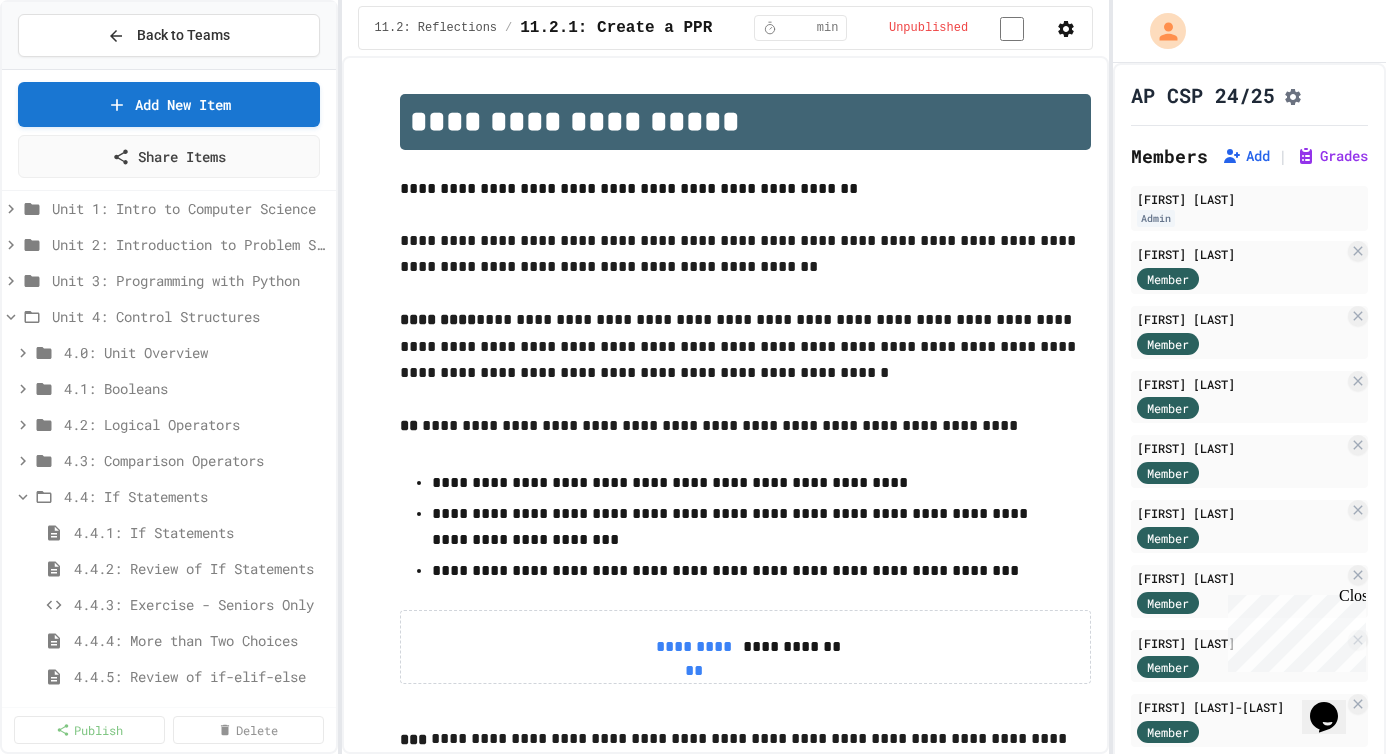click on "4.4: If Statements" at bounding box center (196, 496) 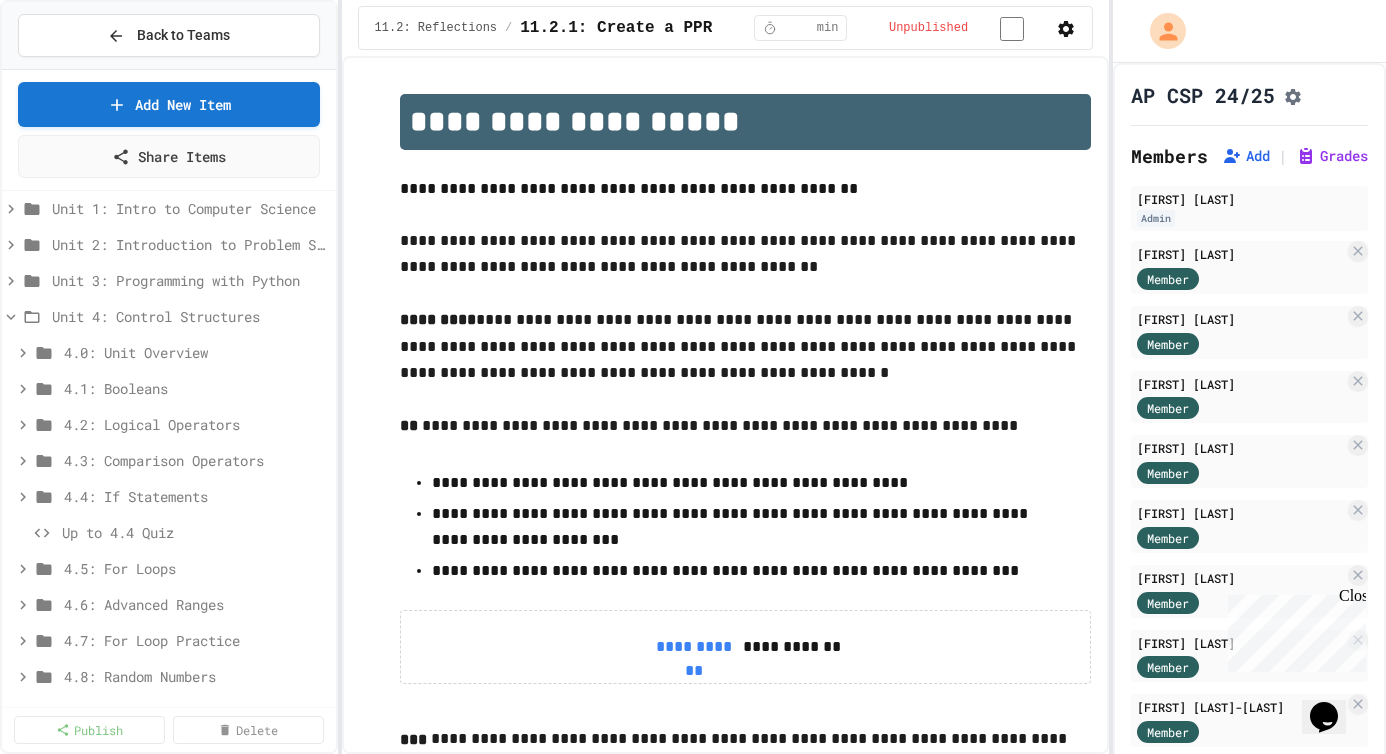 click on "4.4: If Statements" at bounding box center [196, 496] 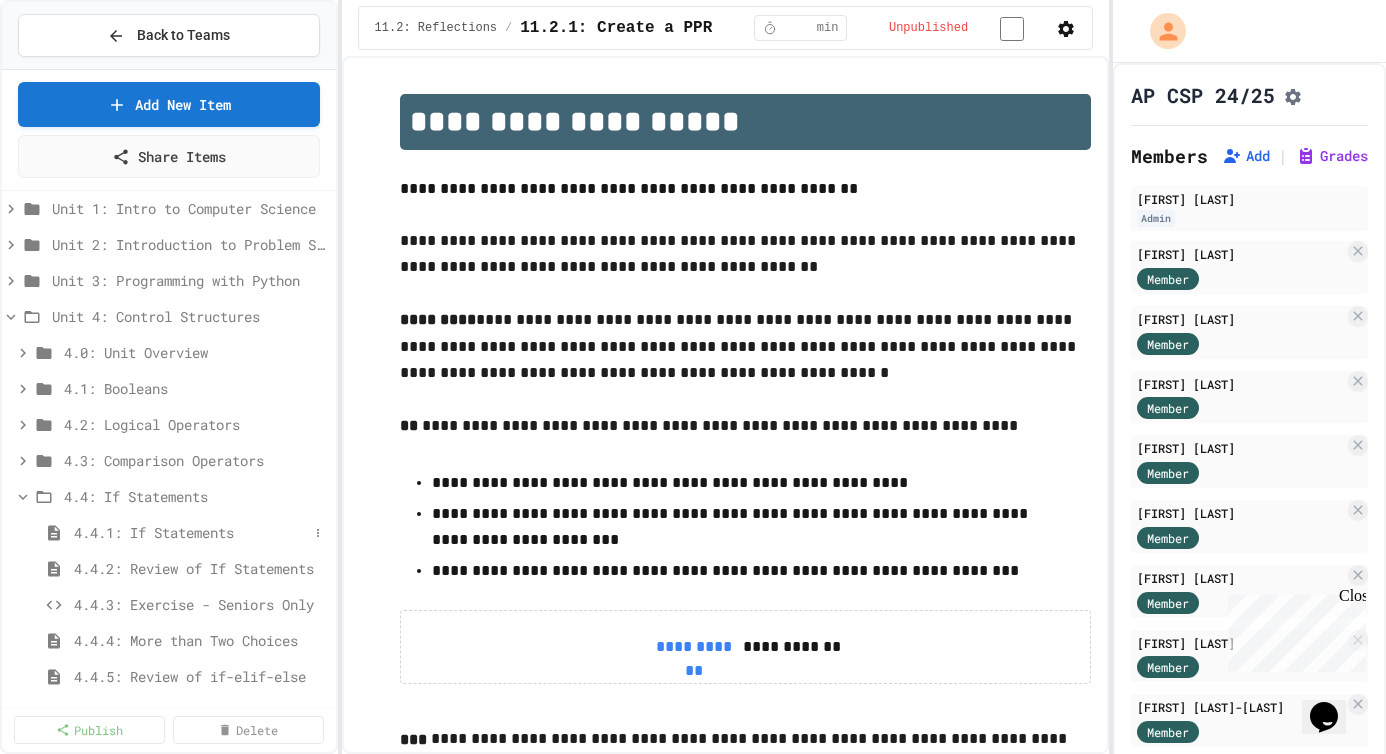 click on "4.4.1: If Statements" at bounding box center [191, 532] 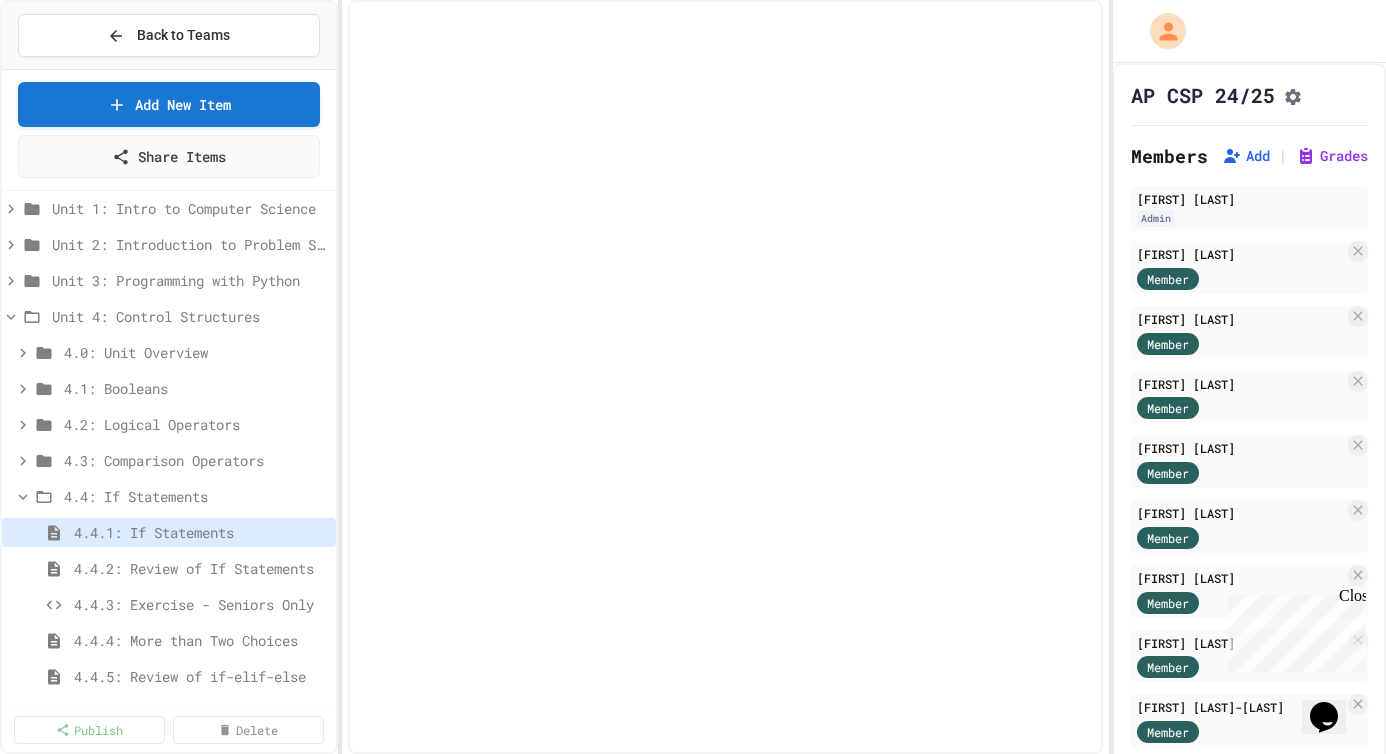 select on "***" 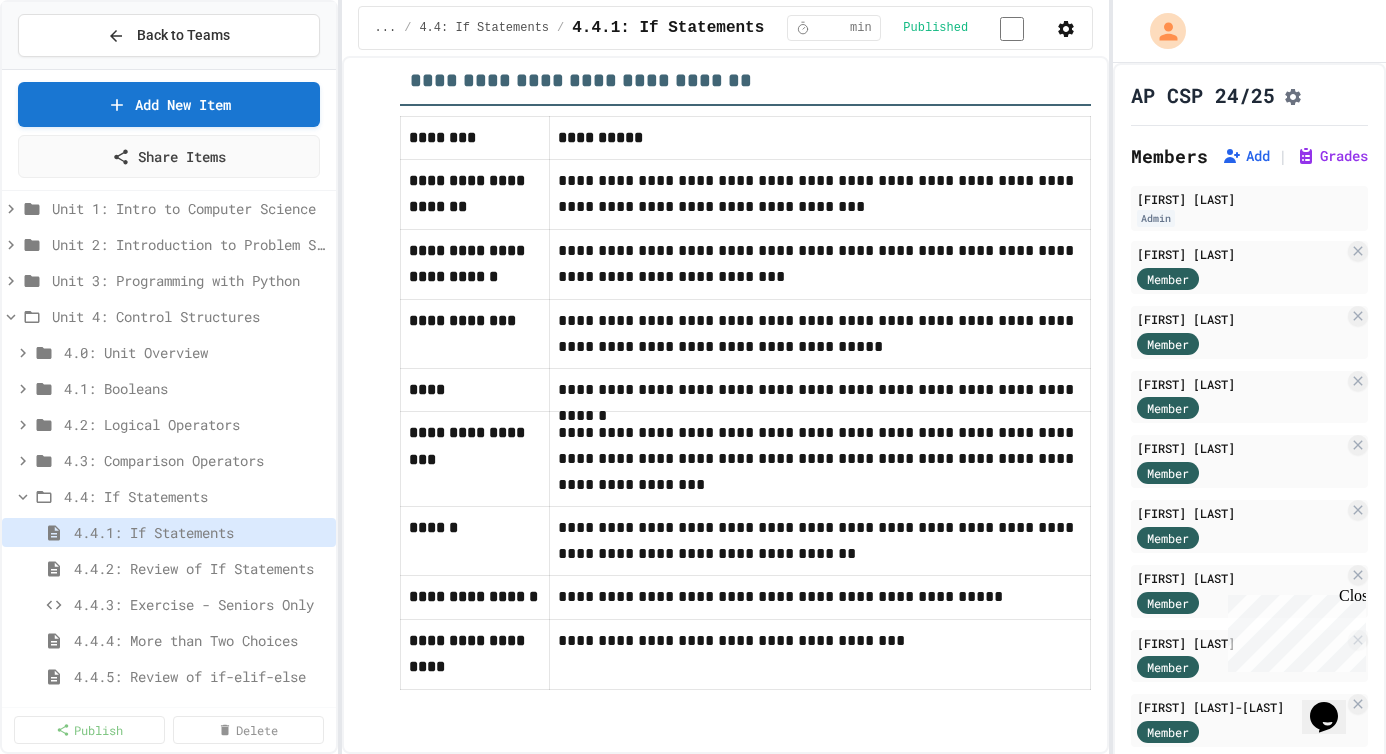 scroll, scrollTop: 9100, scrollLeft: 0, axis: vertical 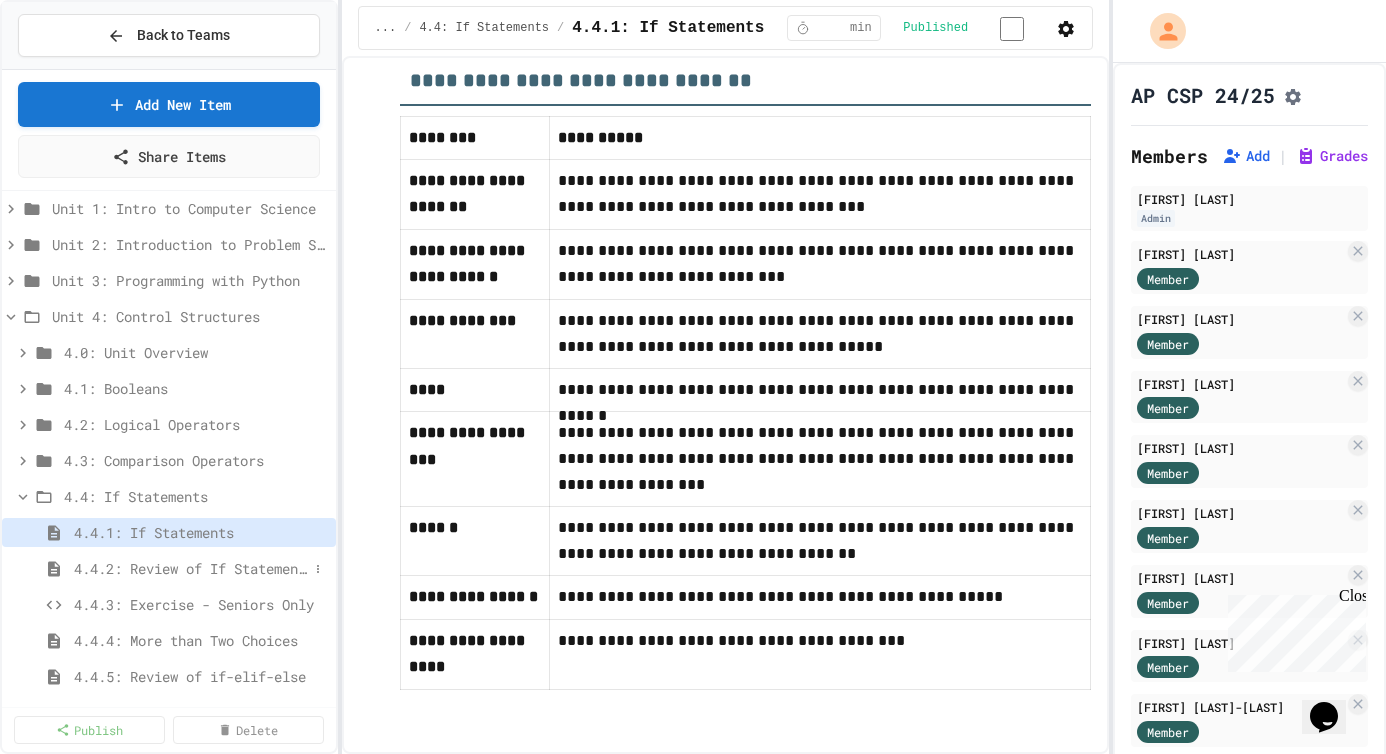 click on "4.4.2: Review of If Statements" at bounding box center [191, 568] 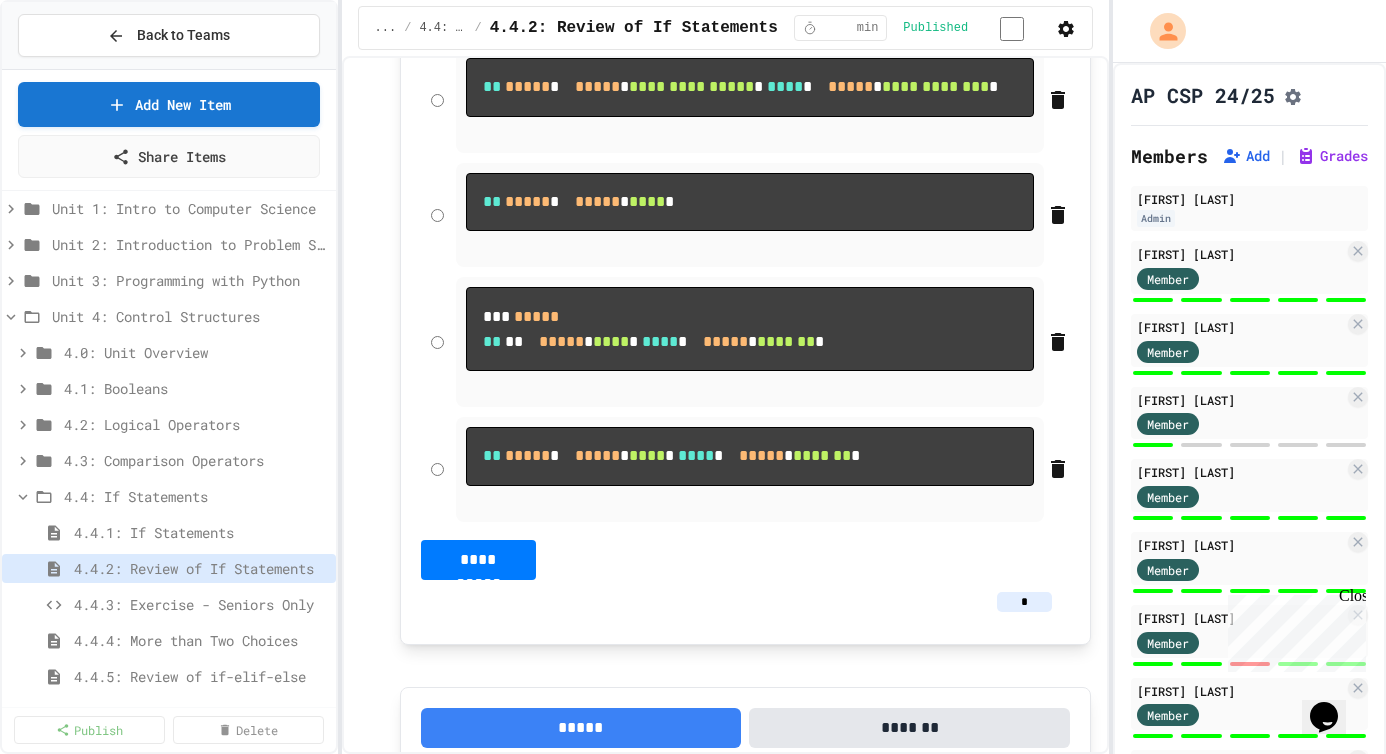 scroll, scrollTop: 1570, scrollLeft: 0, axis: vertical 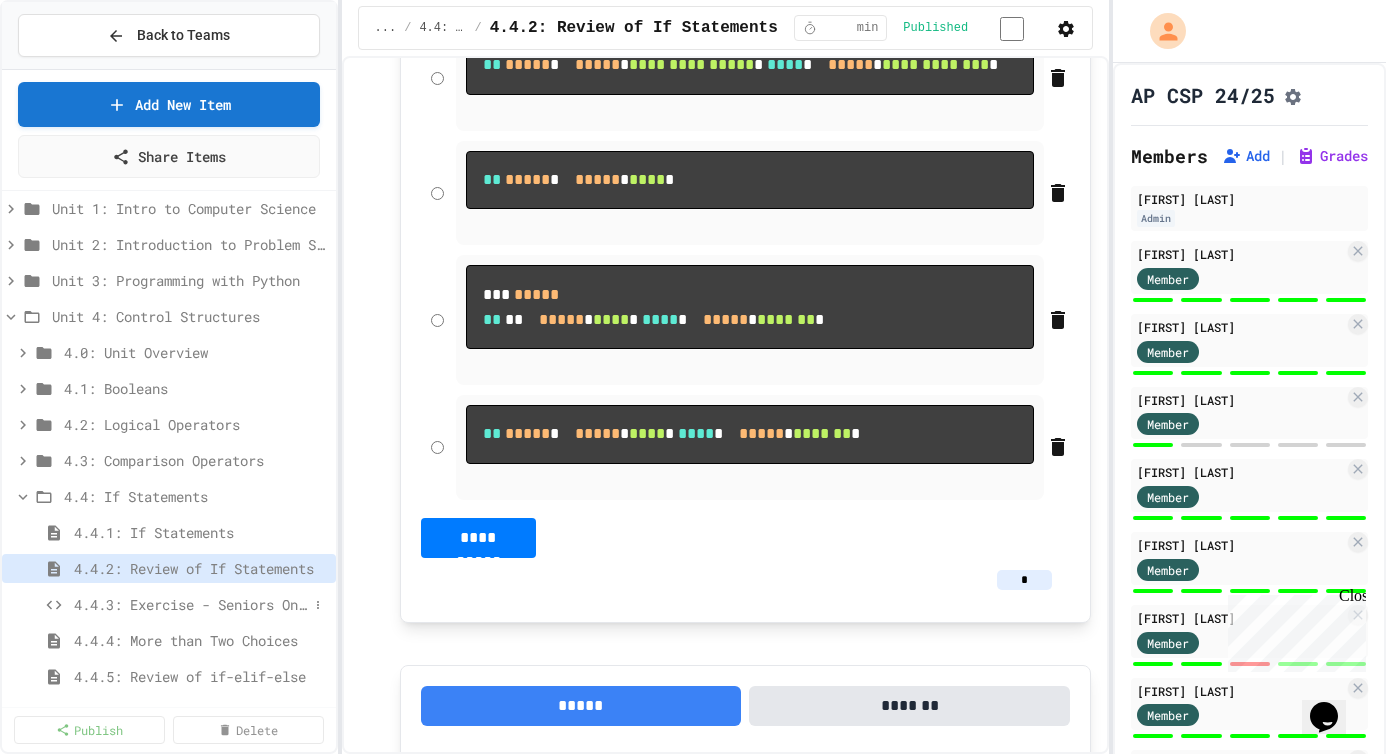 click on "4.4.3: Exercise - Seniors Only" at bounding box center (191, 604) 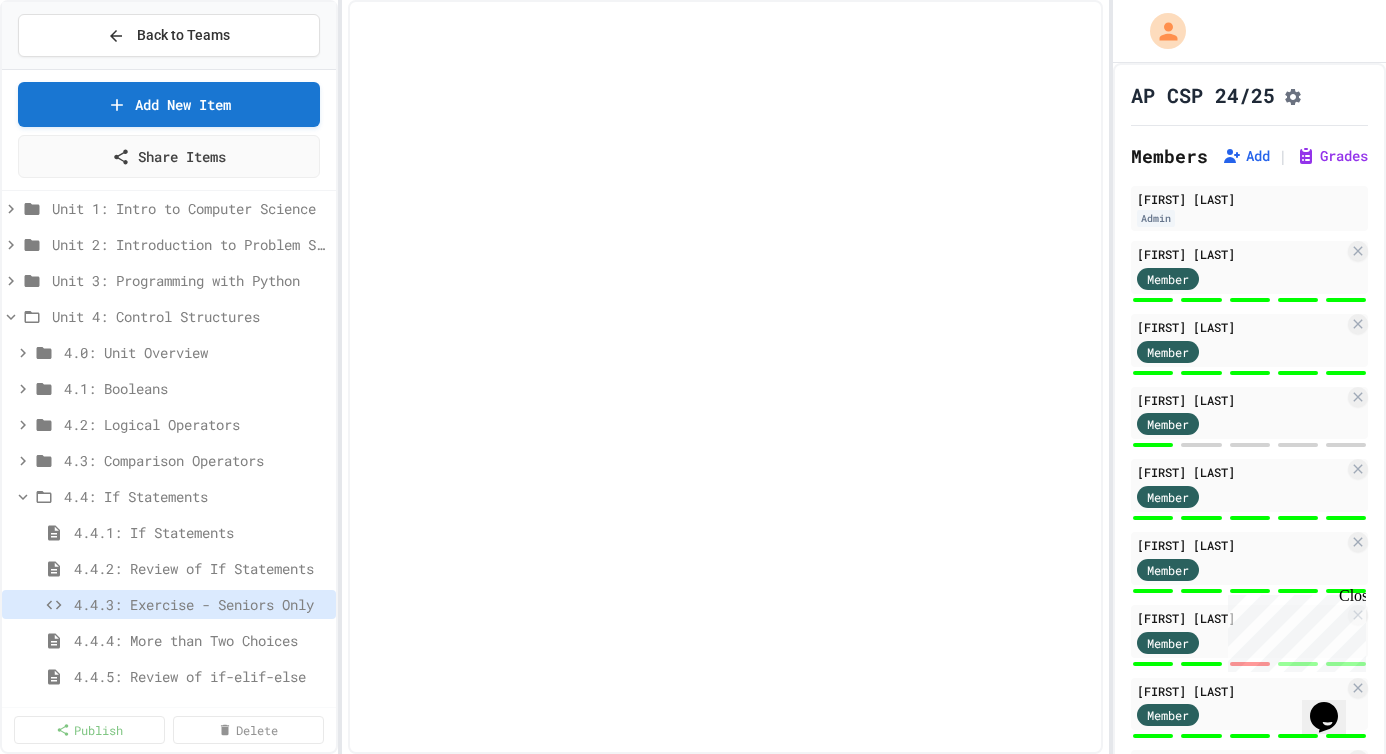 select on "*******" 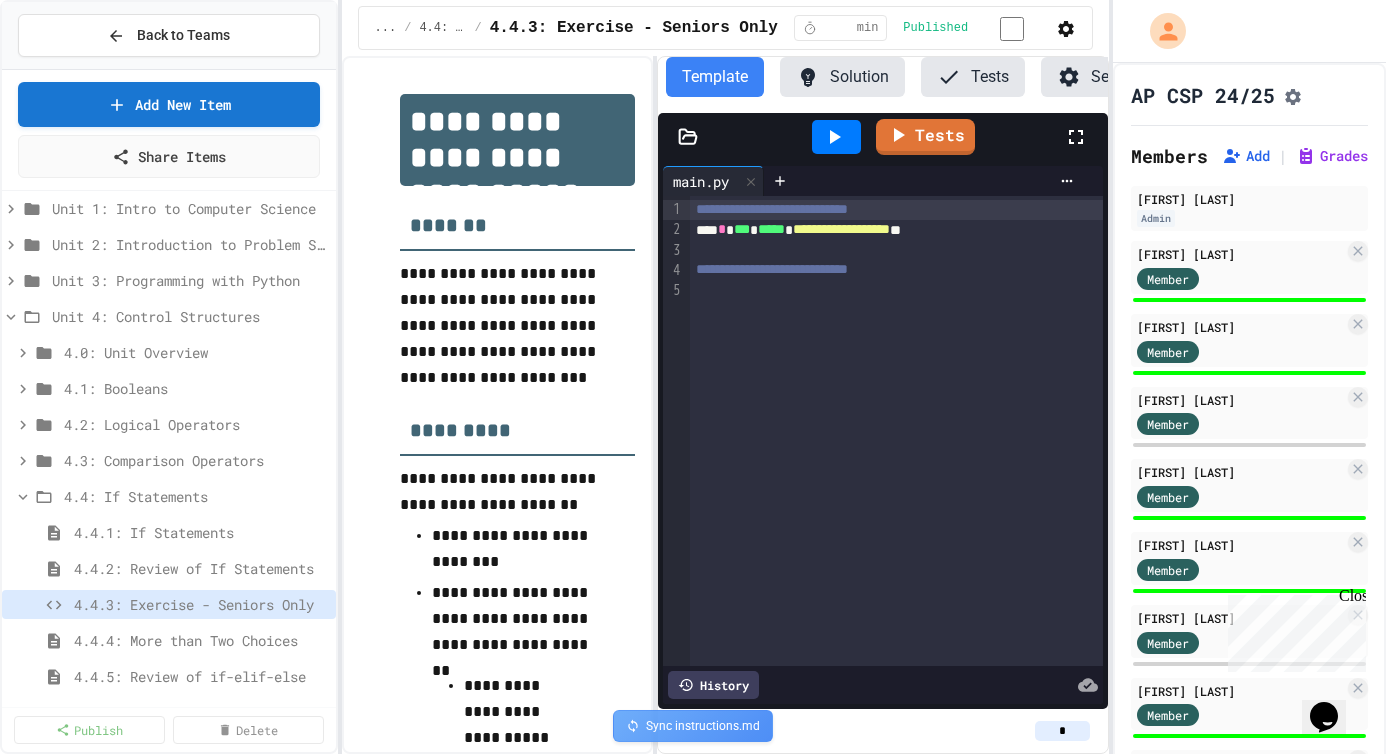 click on "**********" at bounding box center [726, 405] 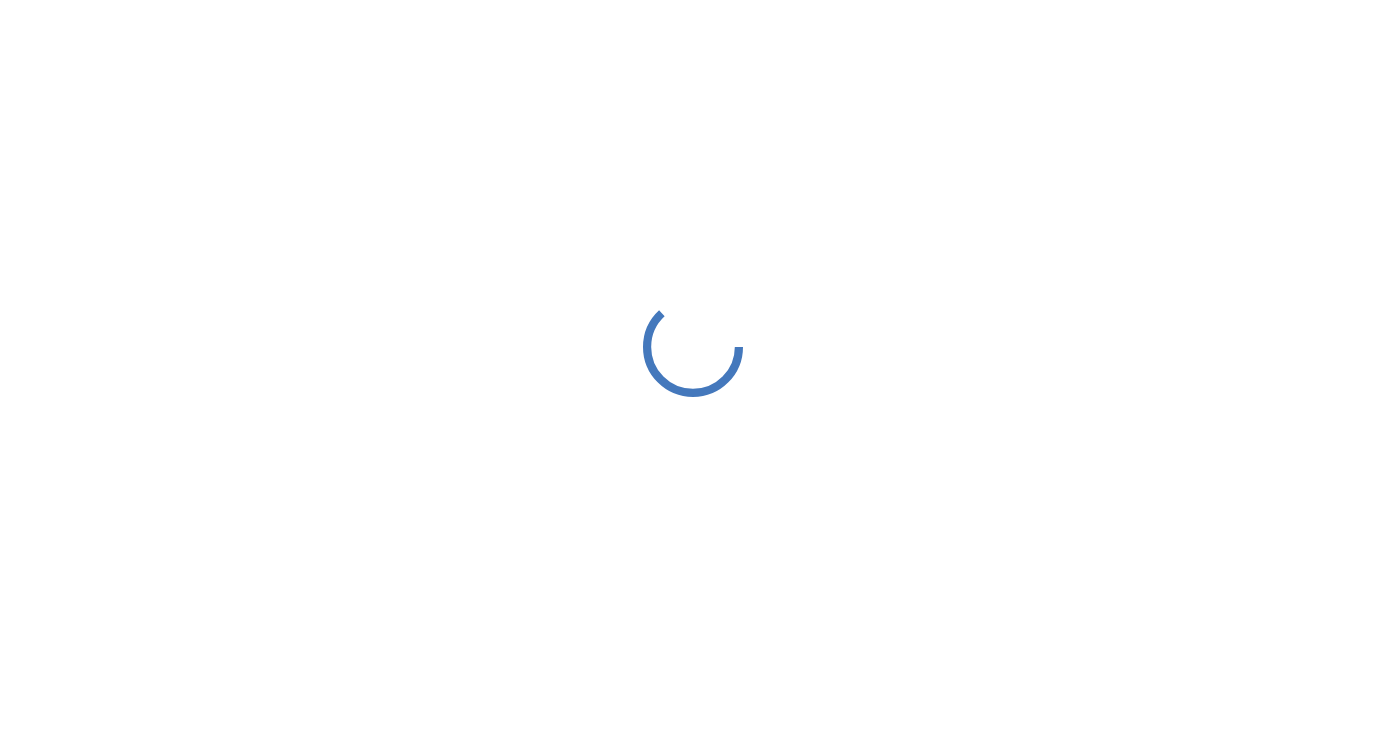scroll, scrollTop: 0, scrollLeft: 0, axis: both 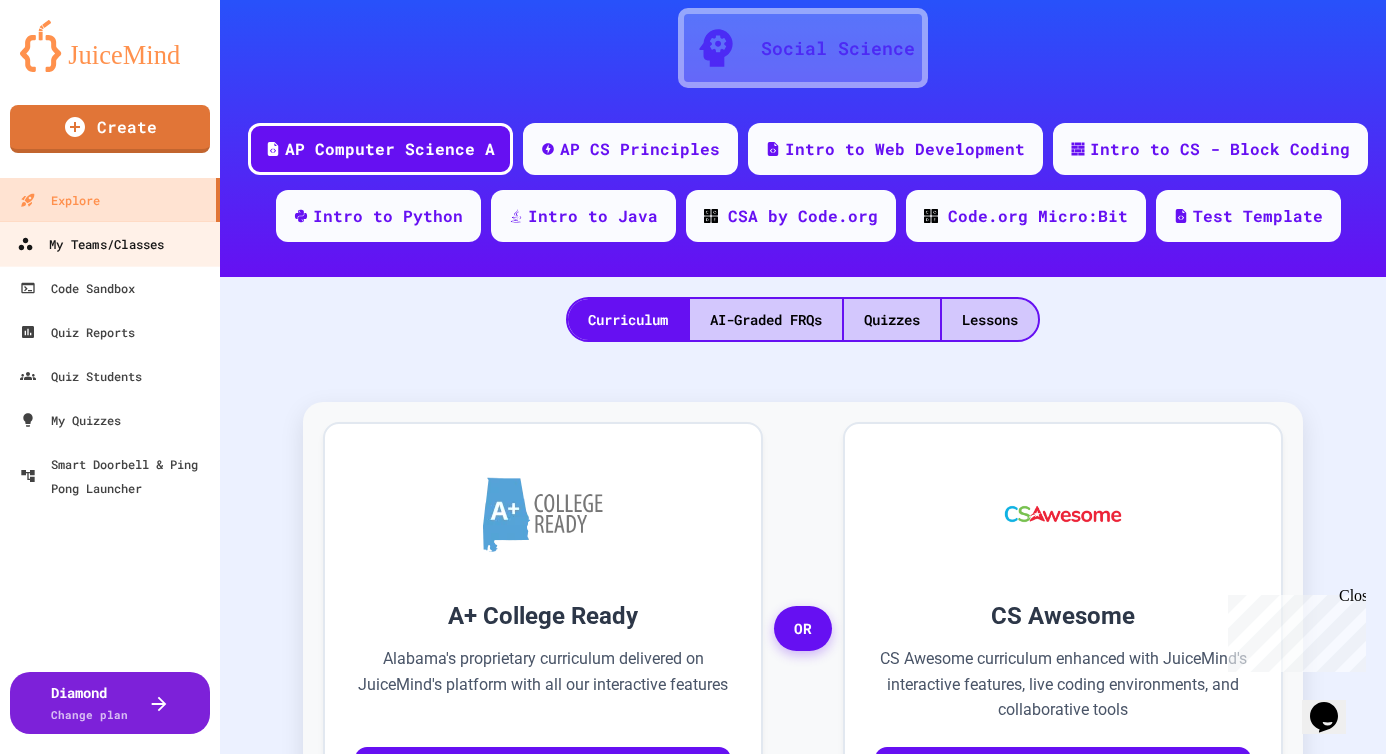 click on "My Teams/Classes" at bounding box center [90, 244] 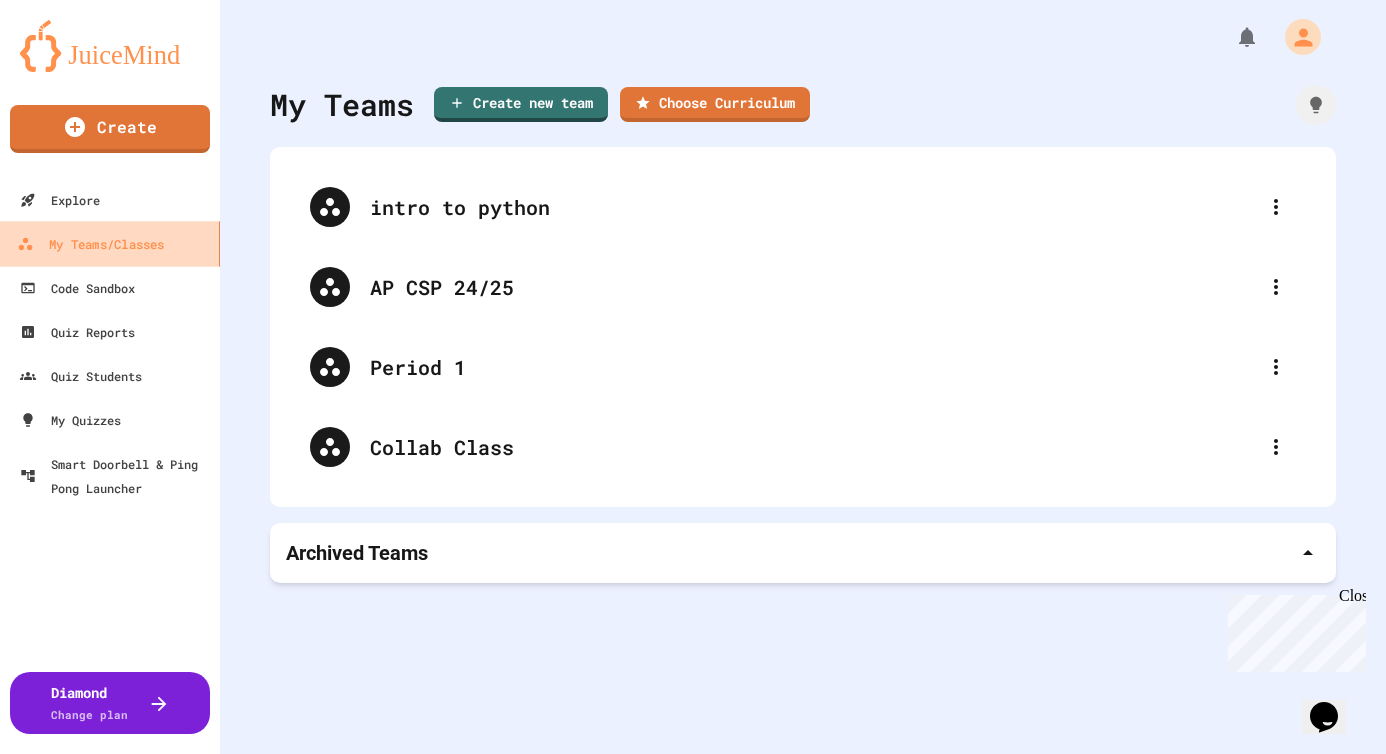 scroll, scrollTop: 0, scrollLeft: 0, axis: both 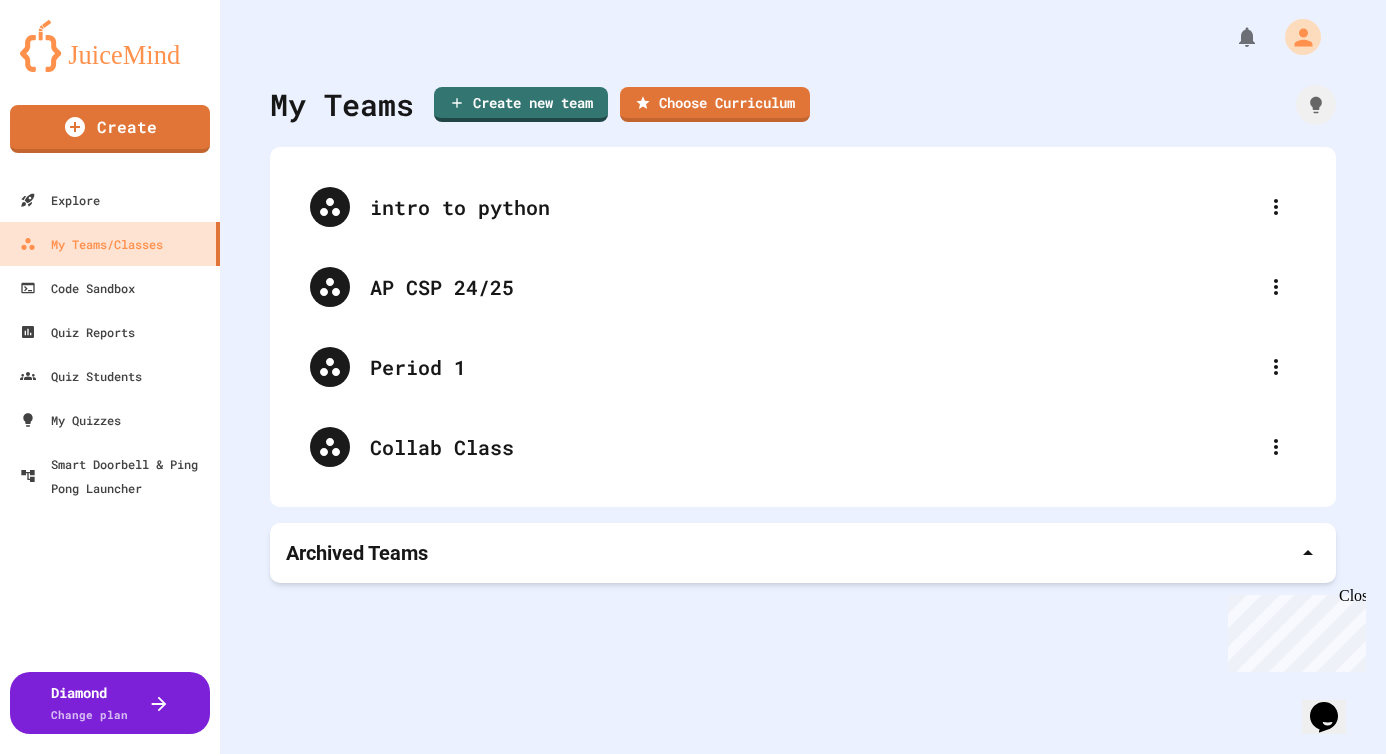 click at bounding box center (110, 46) 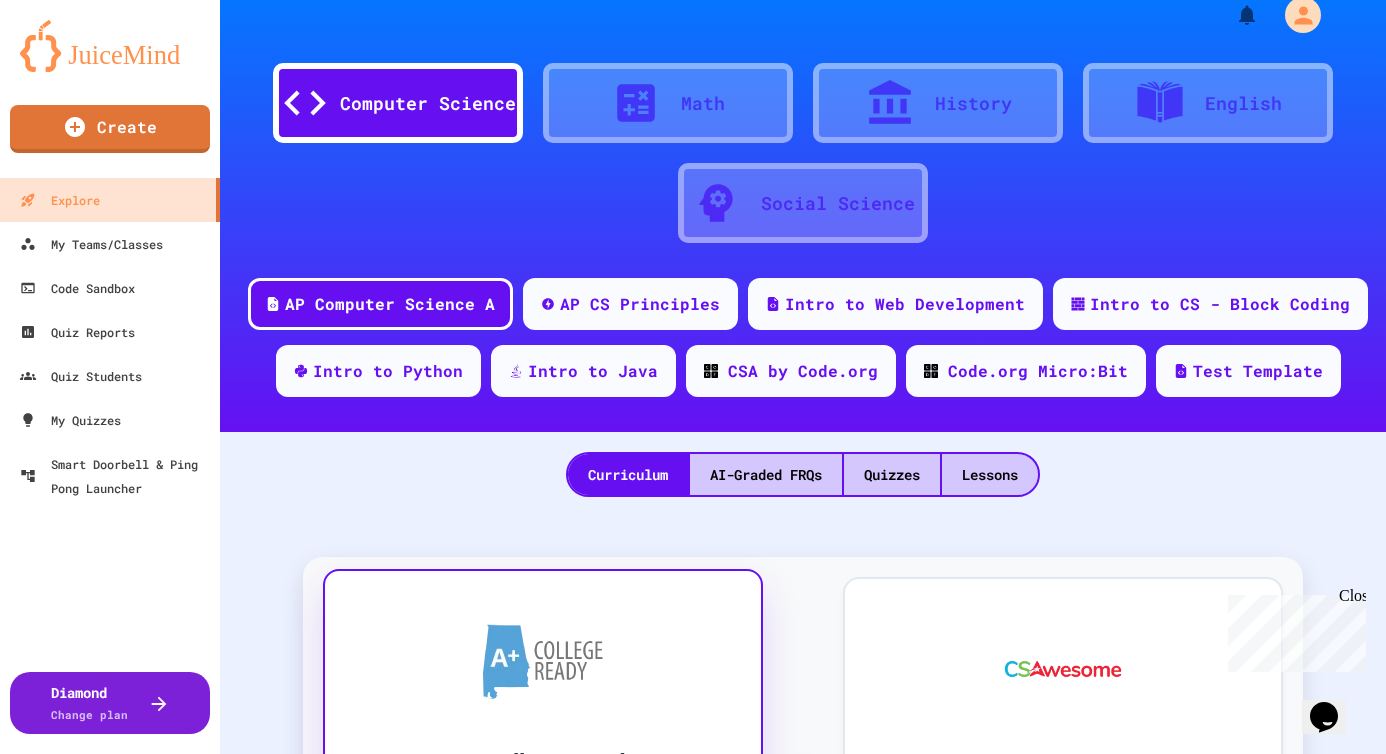 scroll, scrollTop: 0, scrollLeft: 0, axis: both 